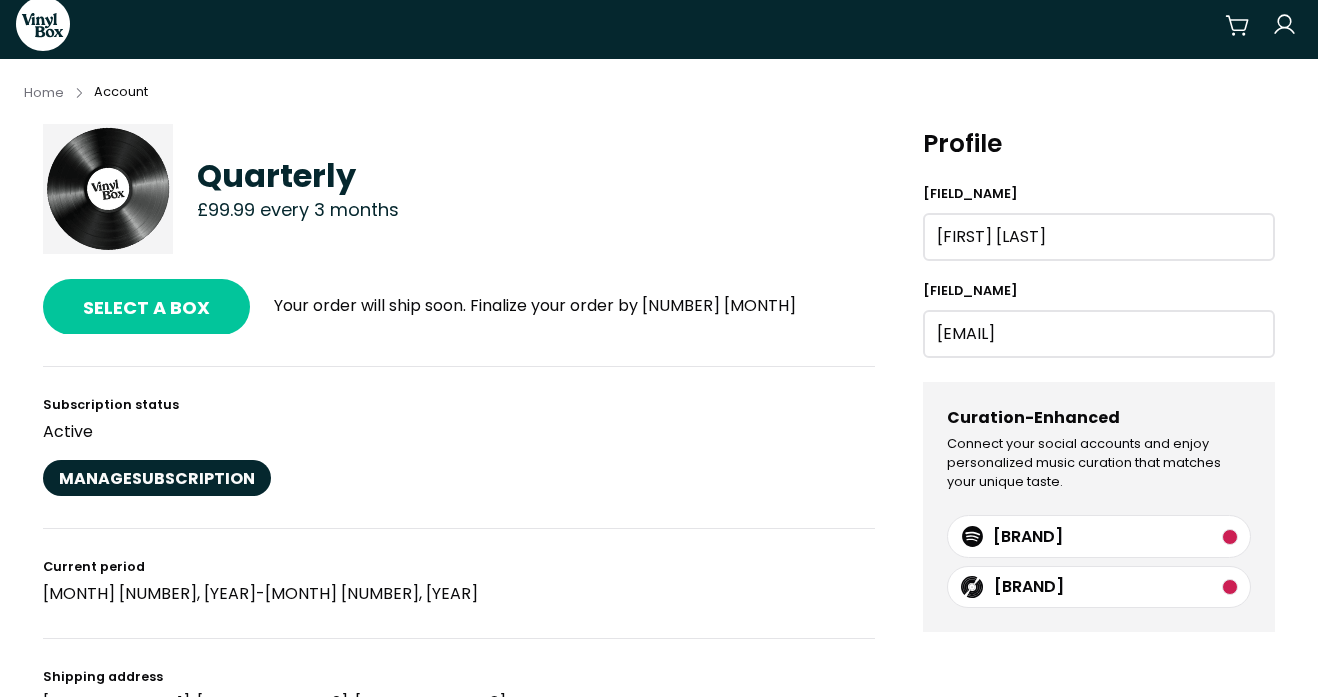 scroll, scrollTop: 0, scrollLeft: 0, axis: both 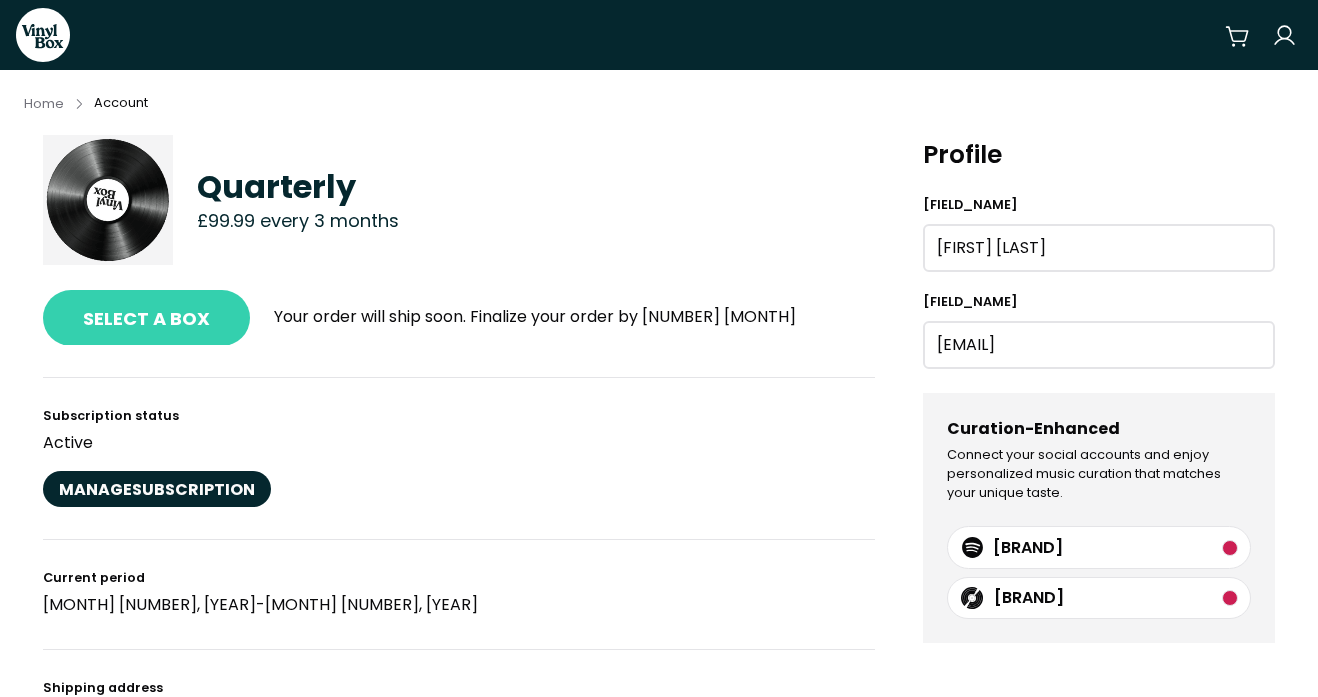 click on "Select a box" at bounding box center [146, 318] 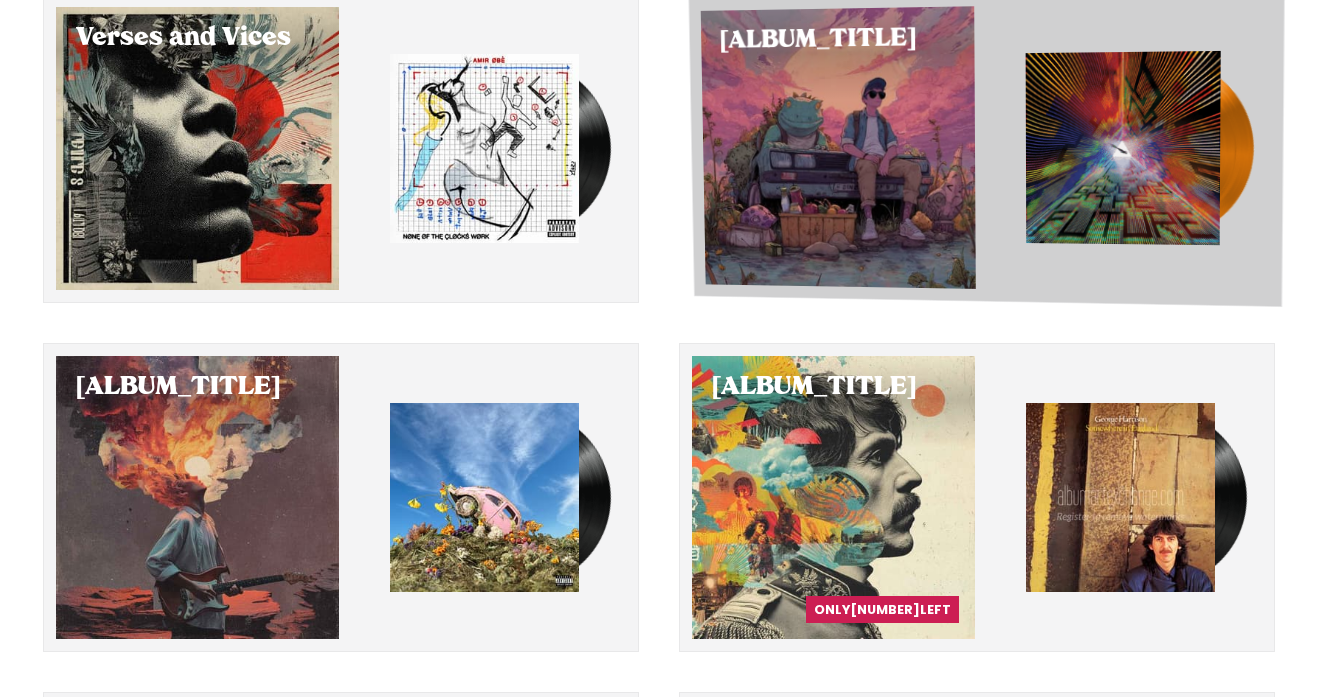 scroll, scrollTop: 220, scrollLeft: 0, axis: vertical 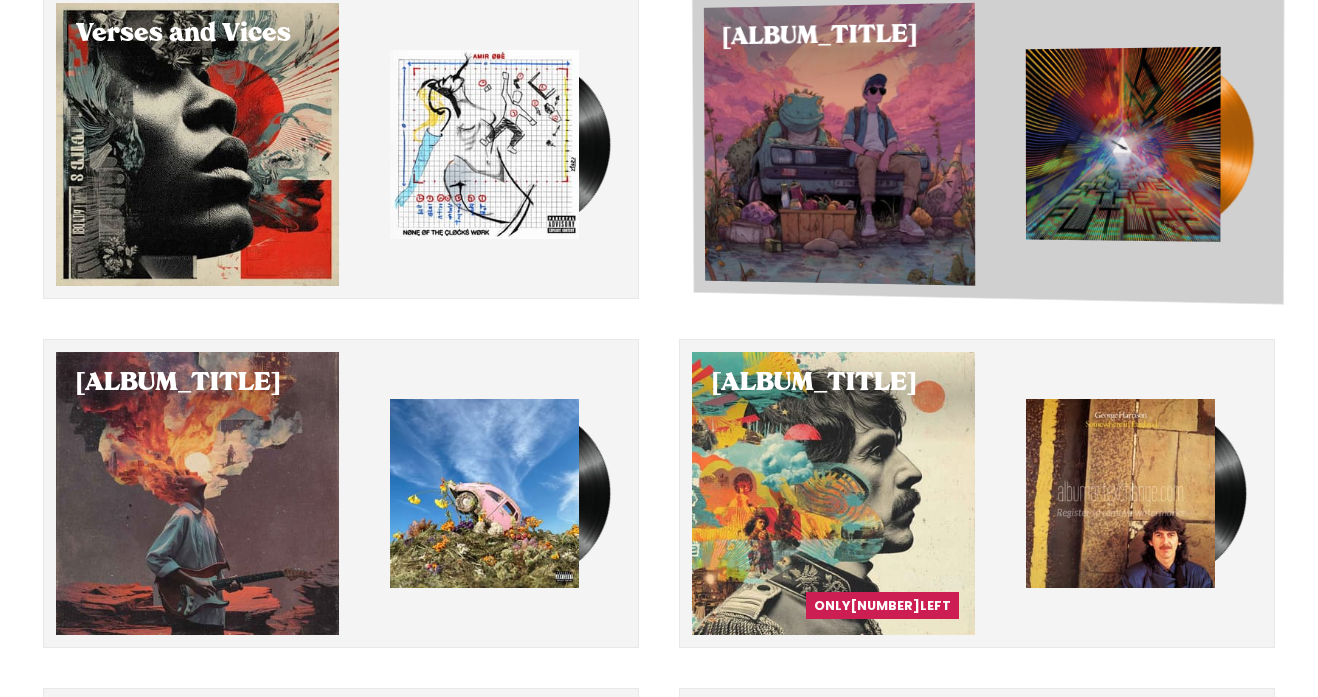 click at bounding box center (839, 144) 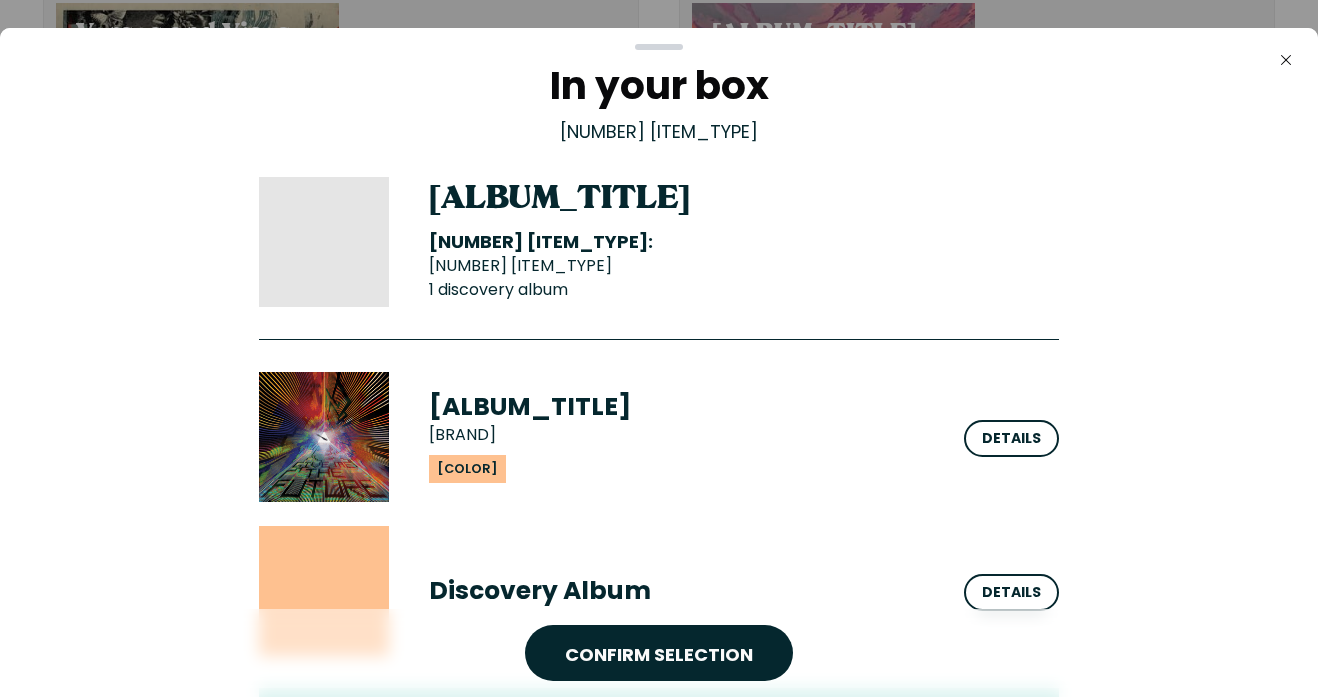 scroll, scrollTop: 0, scrollLeft: 0, axis: both 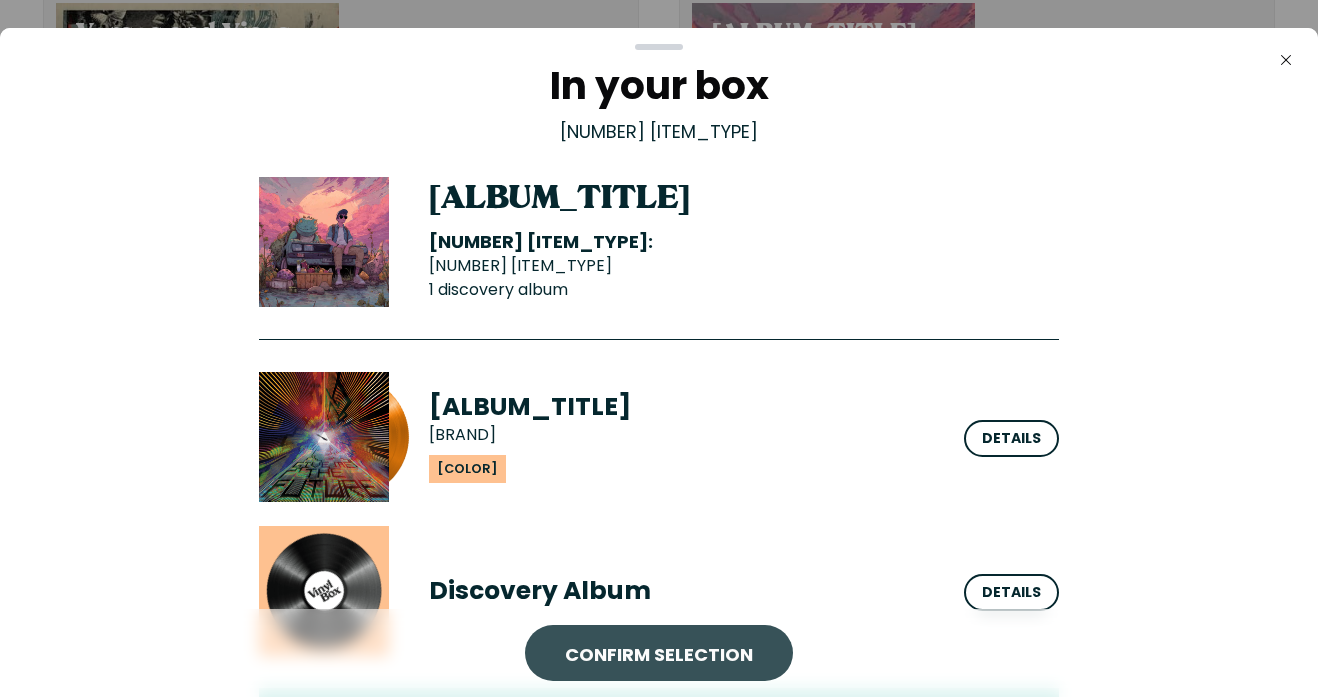 click on "CONFIRM SELECTION" at bounding box center (659, 654) 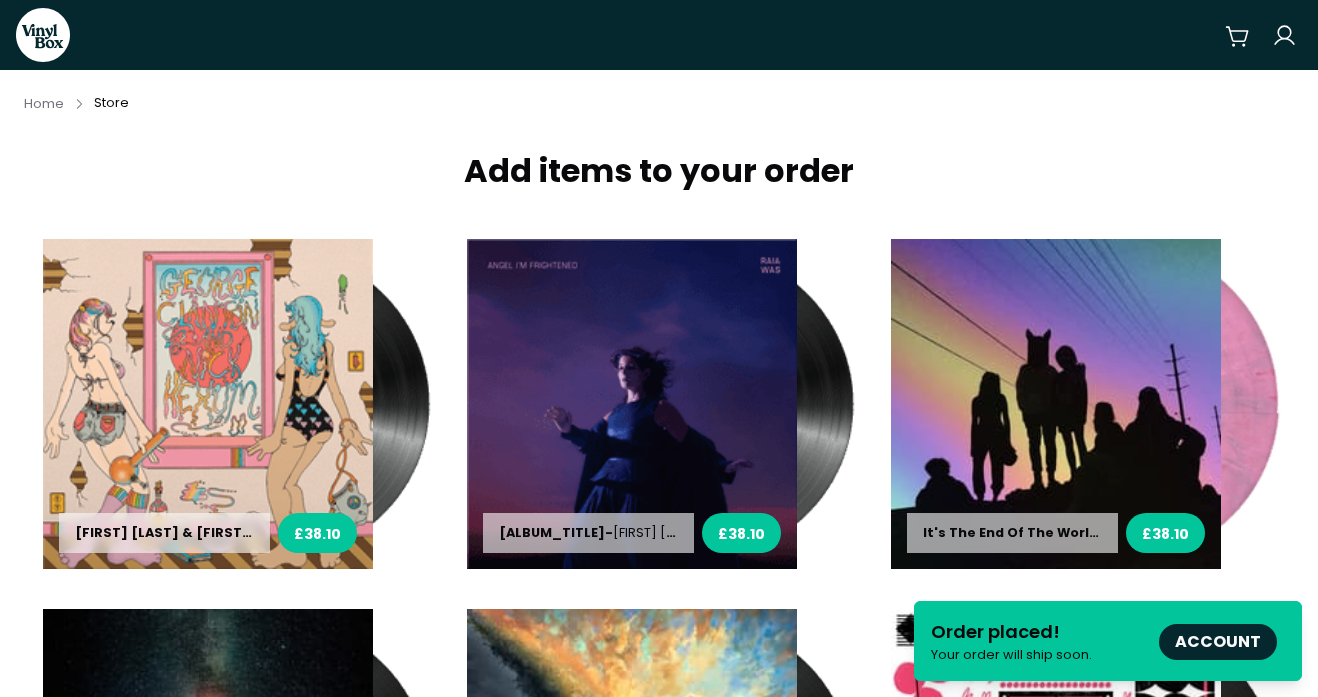 click on "Add items to your order" at bounding box center [659, 171] 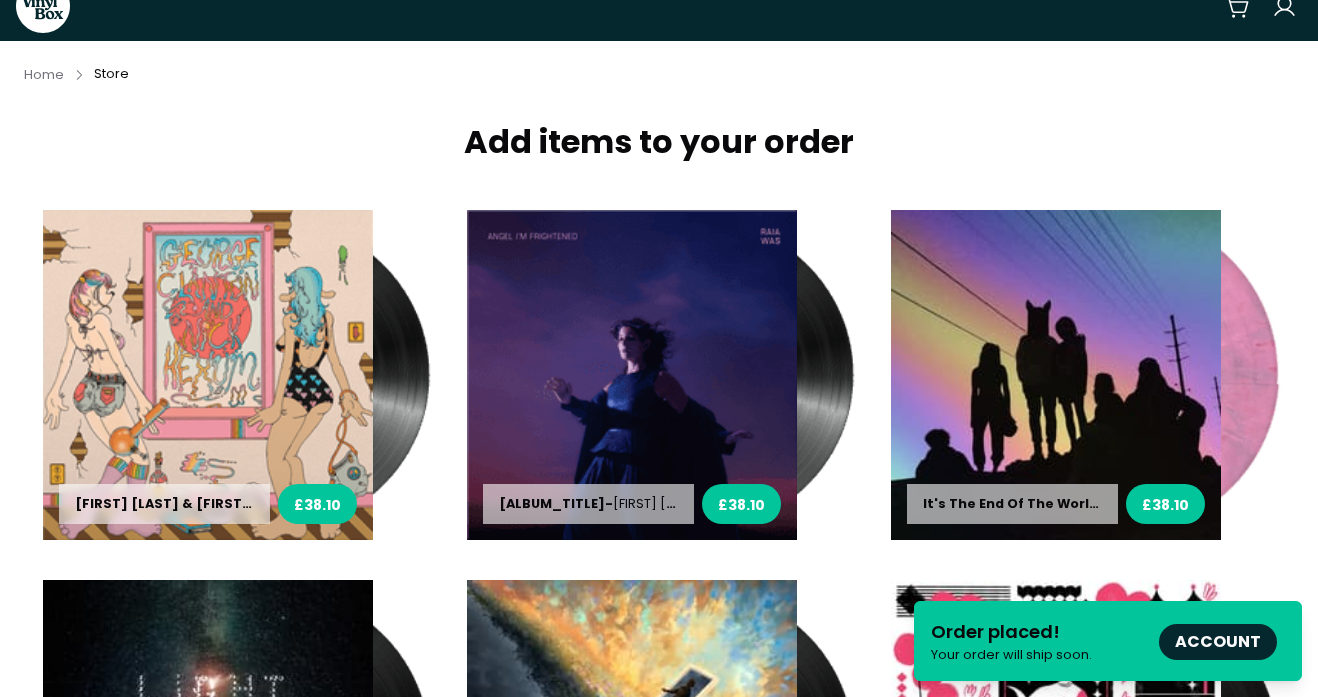 scroll, scrollTop: 0, scrollLeft: 0, axis: both 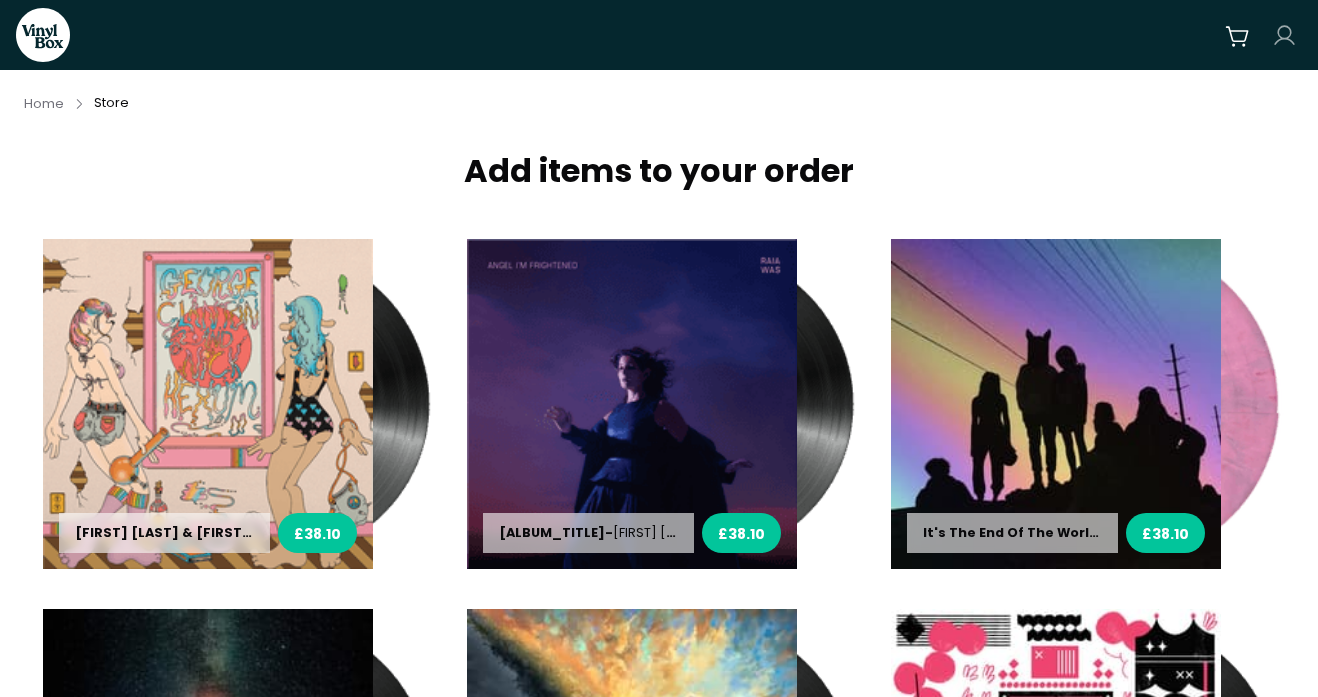 click on "[BRAND] Home Store Add items to your order [FIRST] [LAST] & [FIRST] [LAST] - [FIRST] [LAST] & [FIRST] [LAST] £38.10 [ALBUM_TITLE] - [FIRST] [LAST] £38.10 [ALBUM_TITLE] - [FIRST] [LAST] £38.10 [ALBUM_TITLE] - [FIRST] [LAST] £31.75 [ALBUM_TITLE] - [BRAND] £31.75 [ALBUM_TITLE] - [LAST] £31.75 [ALBUM_TITLE] - [LAST] £31.75 [ALBUM_TITLE] - [LAST] £33.02 [LAST] - [LAST] £31.75 [ALBUM_TITLE] - [FIRST] [LAST] £31.75 [ALBUM_TITLE] - [FIRST] [LAST] £31.75 [ALBUM_TITLE] - [FIRST] [LAST] £27.94 [ALBUM_TITLE] - [FIRST] [LAST] £31.75 [ALBUM_TITLE] - [FIRST] [LAST] £25.40 [ALBUM_TITLE] - [LAST] £38.10 [ALBUM_TITLE] - [FIRST] [LAST] £38.10 [ALBUM_TITLE] - [LAST] £38.10 [ALBUM_TITLE] - [FIRST] [LAST] £38.10 [ALBUM_TITLE] - [FIRST] [LAST] £38.10 [ALBUM_TITLE] - [FIRST] [LAST] £31.75 [ALBUM_TITLE] - [FIRST] [LAST] £44.45" at bounding box center [659, 348] 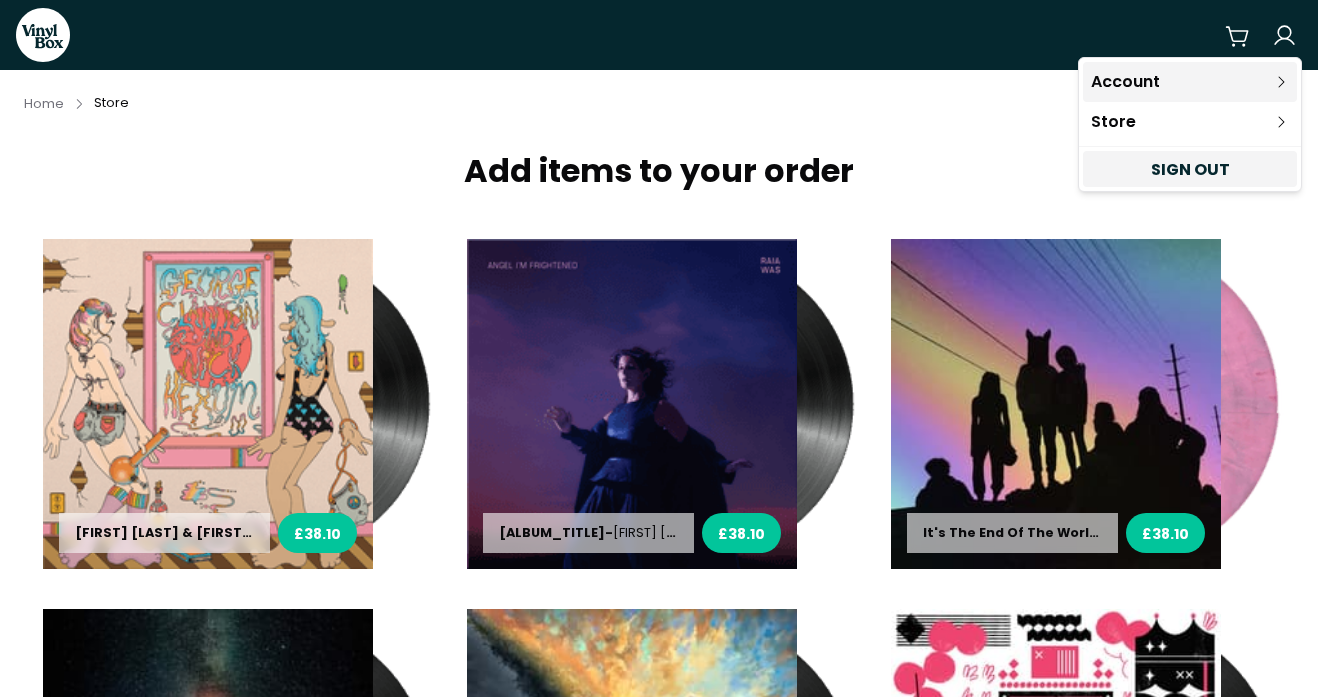 click on "Account" at bounding box center [1190, 82] 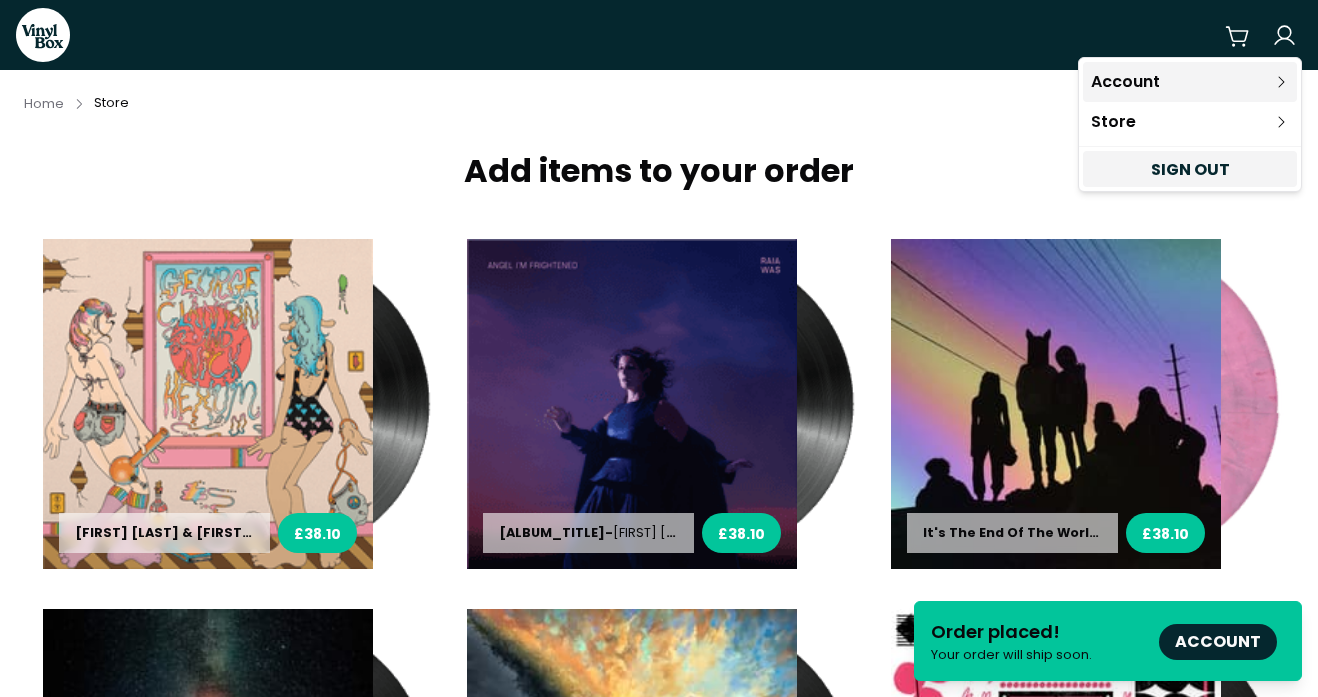 click on "Account" at bounding box center [1190, 82] 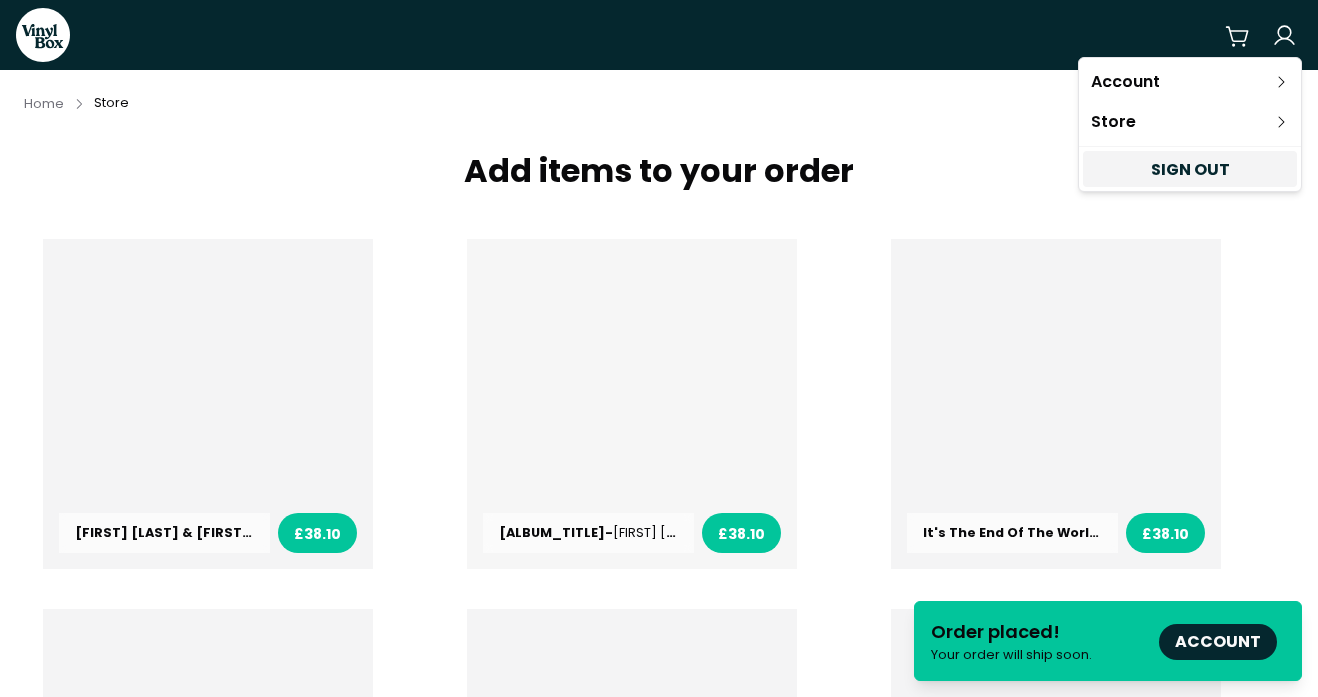 click on "[BRAND] Home Store Add items to your order [FIRST] [LAST] & [FIRST] [LAST] - [FIRST] [LAST] & [FIRST] [LAST] £38.10 [ALBUM_TITLE] - [FIRST] [LAST] £38.10 [ALBUM_TITLE] - [FIRST] [LAST] £38.10 [ALBUM_TITLE] - [FIRST] [LAST] £31.75 [ALBUM_TITLE] - [BRAND] £31.75 [ALBUM_TITLE] - [LAST] £31.75 [ALBUM_TITLE] - [LAST] £31.75 [ALBUM_TITLE] - [LAST] £33.02 [LAST] - [LAST] £31.75 [ALBUM_TITLE] - [FIRST] [LAST] £31.75 [ALBUM_TITLE] - [FIRST] [LAST] £31.75 [ALBUM_TITLE] - [FIRST] [LAST] £27.94 [ALBUM_TITLE] - [FIRST] [LAST] £31.75 [ALBUM_TITLE] - [FIRST] [LAST] £25.40 [ALBUM_TITLE] - [LAST] £38.10 [ALBUM_TITLE] - [FIRST] [LAST] £38.10 [ALBUM_TITLE] - [LAST] £38.10 [ALBUM_TITLE] - [FIRST] [LAST] £38.10 [ALBUM_TITLE] - [FIRST] [LAST] £38.10 [ALBUM_TITLE] - [FIRST] [LAST] £31.75 [ALBUM_TITLE] - [FIRST] [LAST] £44.45" at bounding box center (659, 348) 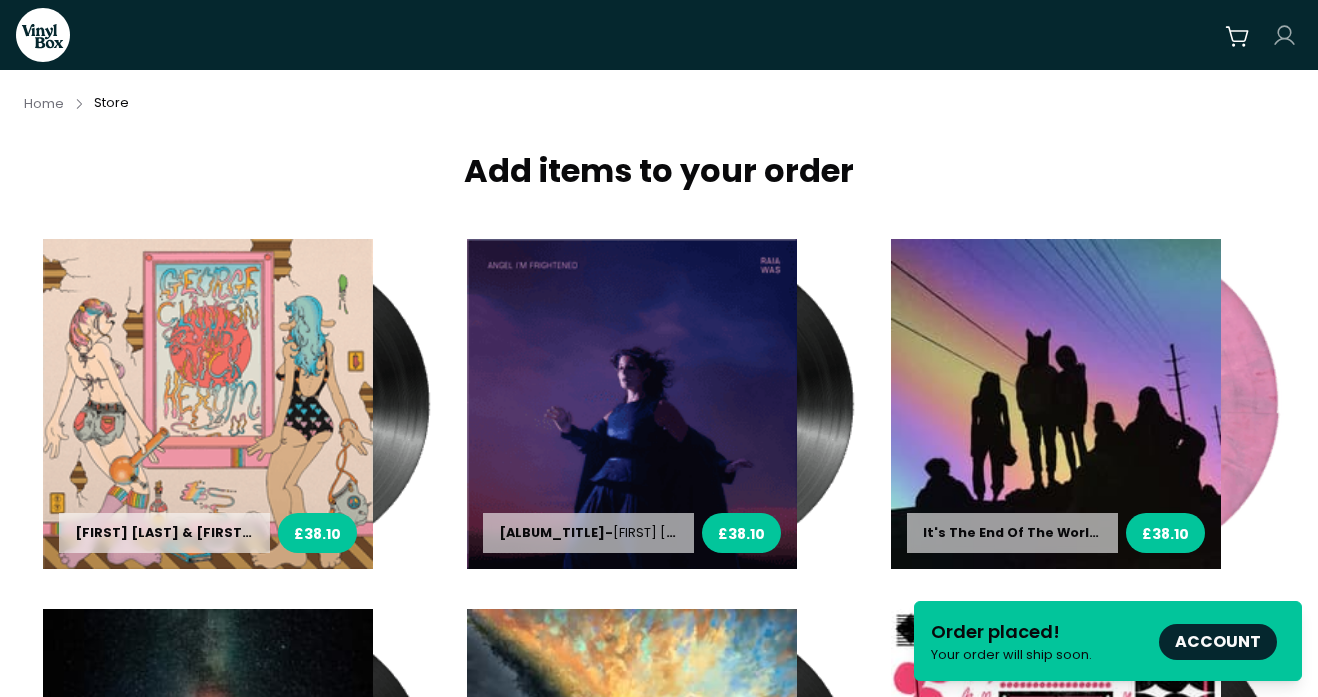 click on "[BRAND] Home Store Add items to your order [FIRST] [LAST] & [FIRST] [LAST] - [FIRST] [LAST] & [FIRST] [LAST] £38.10 [ALBUM_TITLE] - [FIRST] [LAST] £38.10 [ALBUM_TITLE] - [FIRST] [LAST] £38.10 [ALBUM_TITLE] - [FIRST] [LAST] £31.75 [ALBUM_TITLE] - [BRAND] £31.75 [ALBUM_TITLE] - [LAST] £31.75 [ALBUM_TITLE] - [LAST] £31.75 [ALBUM_TITLE] - [LAST] £33.02 [LAST] - [LAST] £31.75 [ALBUM_TITLE] - [FIRST] [LAST] £31.75 [ALBUM_TITLE] - [FIRST] [LAST] £31.75 [ALBUM_TITLE] - [FIRST] [LAST] £27.94 [ALBUM_TITLE] - [FIRST] [LAST] £31.75 [ALBUM_TITLE] - [FIRST] [LAST] £25.40 [ALBUM_TITLE] - [LAST] £38.10 [ALBUM_TITLE] - [FIRST] [LAST] £38.10 [ALBUM_TITLE] - [LAST] £38.10 [ALBUM_TITLE] - [FIRST] [LAST] £38.10 [ALBUM_TITLE] - [FIRST] [LAST] £38.10 [ALBUM_TITLE] - [FIRST] [LAST] £31.75 [ALBUM_TITLE] - [FIRST] [LAST] £44.45" at bounding box center [659, 348] 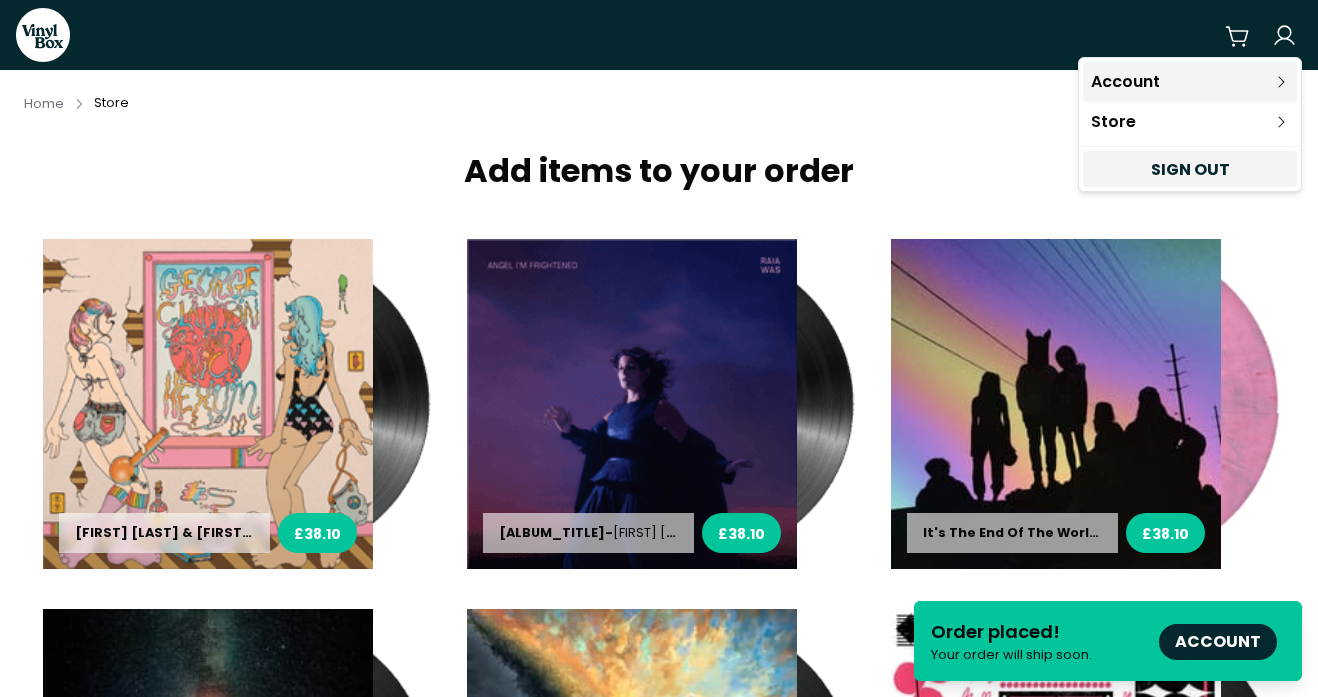 click on "Account" at bounding box center (1190, 82) 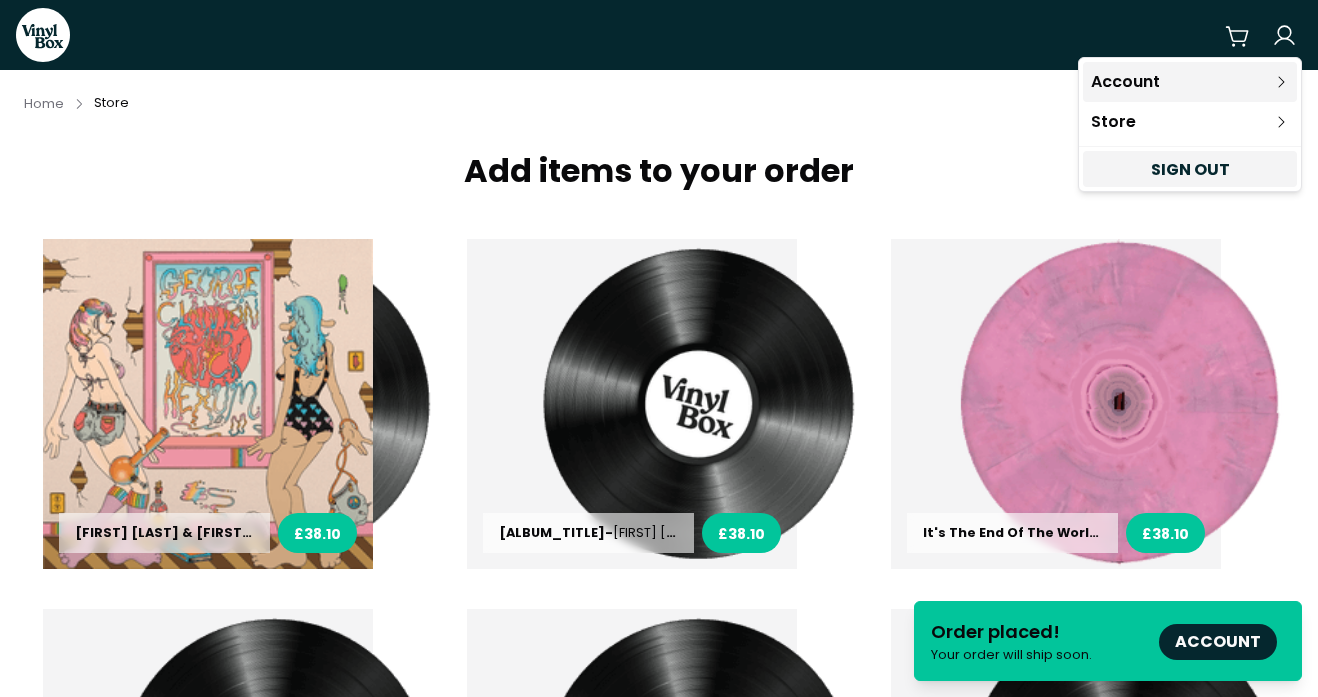click on "Account" at bounding box center [1190, 82] 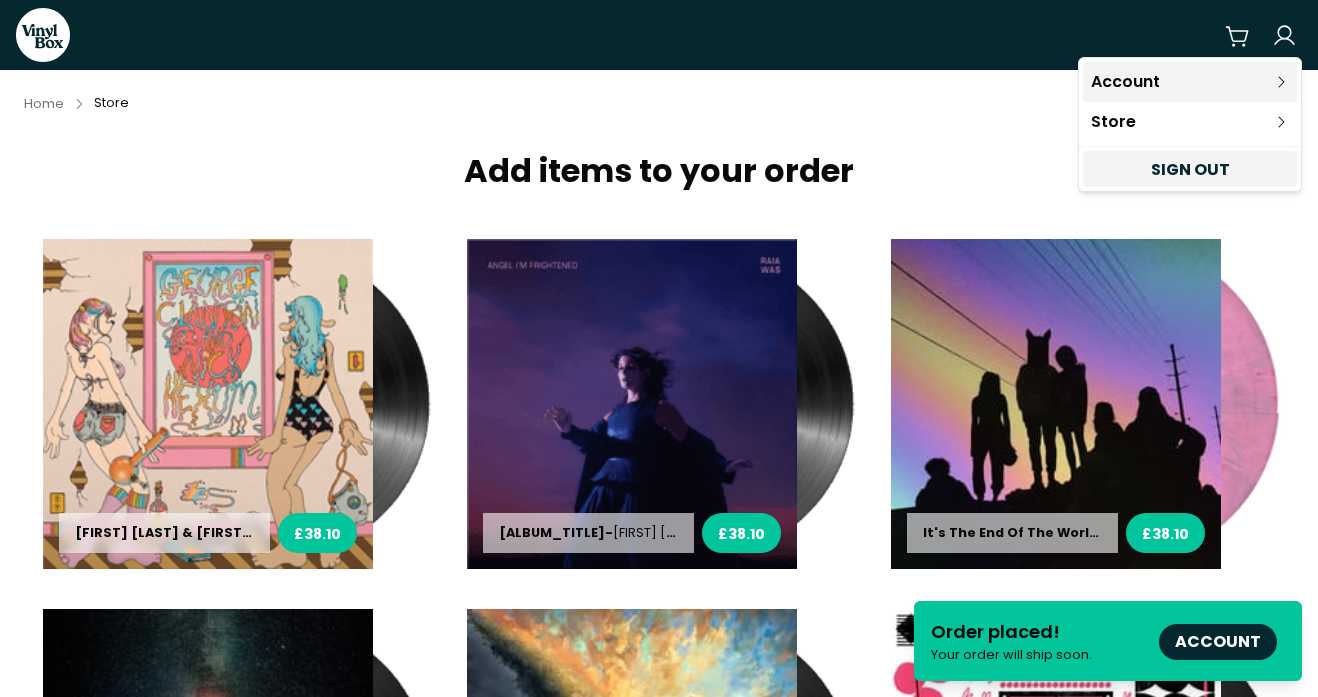 click on "Account" at bounding box center (1190, 82) 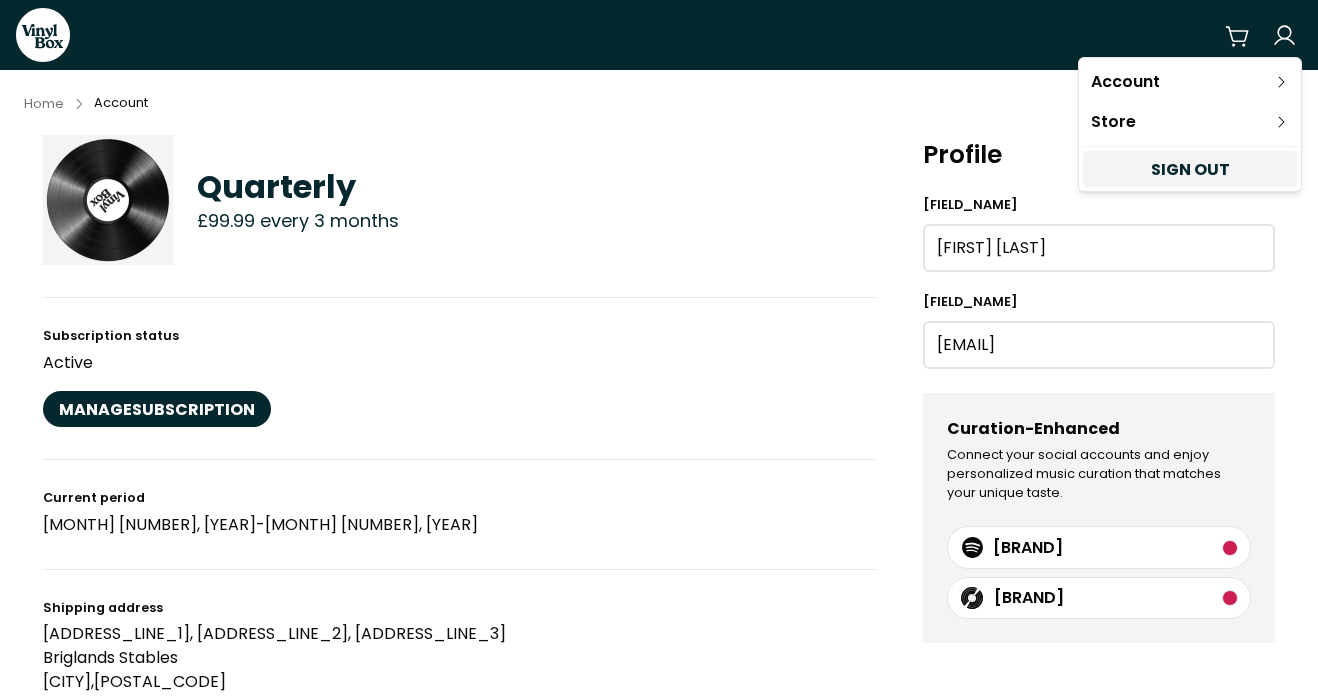 click on "[BRAND] Home Account Quarterly £99.99 every 3 months Subscription status active [CUSTOMER_ID] [PRICE_ID] Manage subscription Current period [MONTH] [NUMBER], [YEAR] - [MONTH] [NUMBER], [YEAR] Shipping address [ADDRESS_LINE_1], [ADDRESS_LINE_2], [ADDRESS_LINE_3] [ADDRESS_LINE_2] [CITY], [POSTAL_CODE] Profile Name [FIRST] [LAST] Email [EMAIL] Curation-Enhanced Connect your social accounts and enjoy personalized music curation that matches your unique taste. [BRAND] [BRAND] Order history Order ID [NUMBER] Date [MONTH] [NUMBER], [YEAR] Subscription £99.99 at £99.99 / every 3 months Total £99.99 Order ID [NUMBER] Date [MONTH] [NUMBER], [YEAR] Total £99.99 Order ID [NUMBER] Date [MONTH] [NUMBER], [YEAR] Total £99.99 Order ID [NUMBER] Date [MONTH] [NUMBER], [YEAR] Total £99.99 Order ID [NUMBER] Date [MONTH] [NUMBER], [YEAR] Total £99.99 Terms & Privacy © [YEAR] [BRAND] Account Store Sign out" at bounding box center [659, 348] 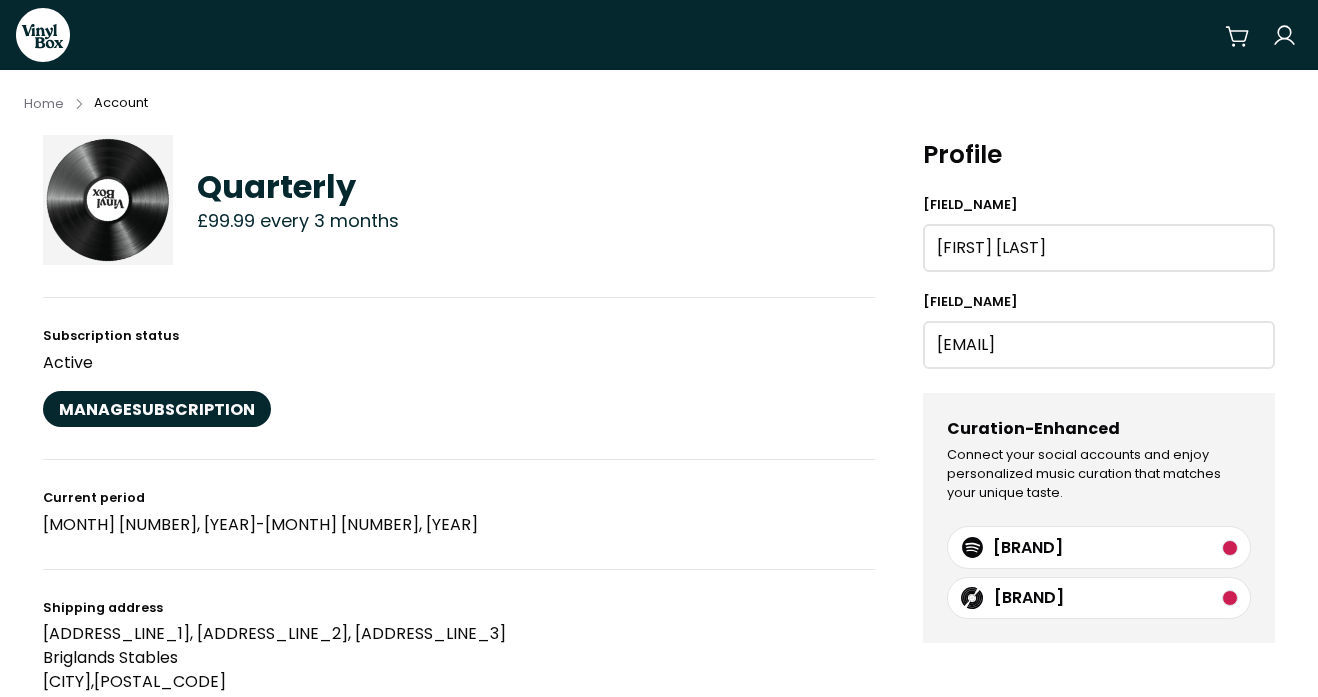 type 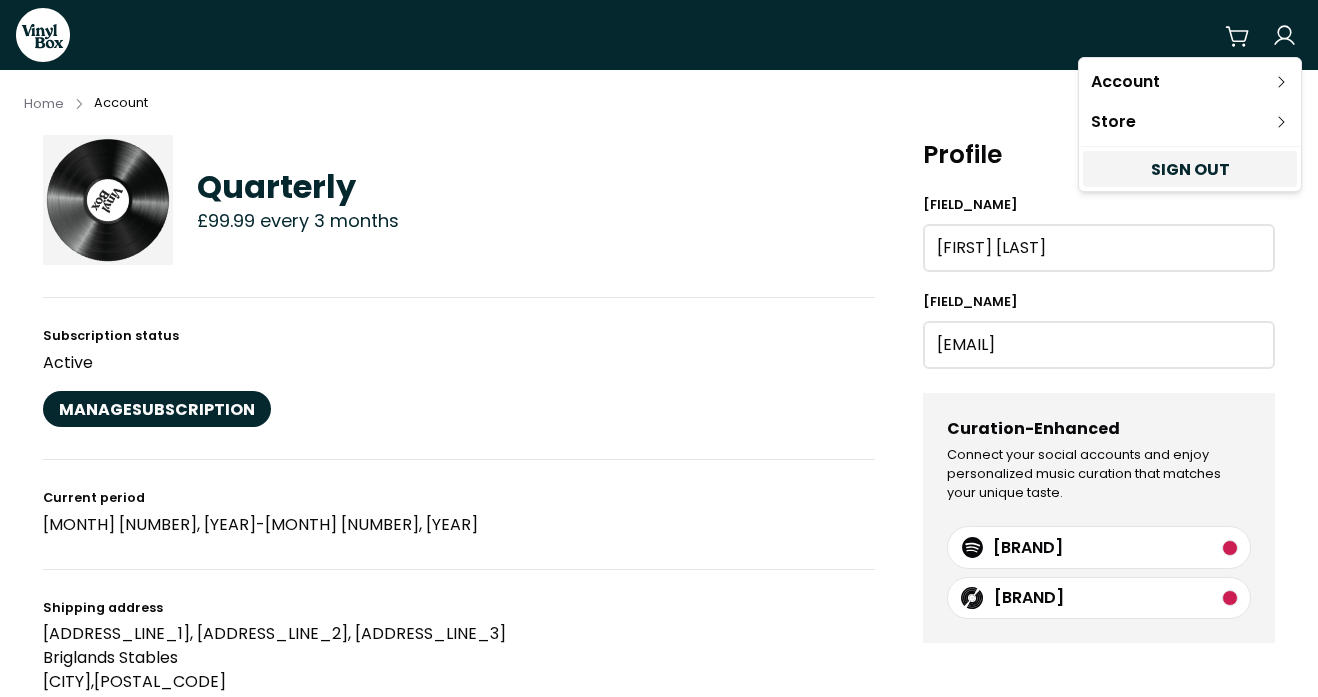 click on "[BRAND] Home Account Quarterly £99.99 every 3 months Subscription status active [CUSTOMER_ID] [PRICE_ID] Manage subscription Current period [MONTH] [NUMBER], [YEAR] - [MONTH] [NUMBER], [YEAR] Shipping address [ADDRESS_LINE_1], [ADDRESS_LINE_2], [ADDRESS_LINE_3] [ADDRESS_LINE_2] [CITY], [POSTAL_CODE] Profile Name [FIRST] [LAST] Email [EMAIL] Curation-Enhanced Connect your social accounts and enjoy personalized music curation that matches your unique taste. [BRAND] [BRAND] Order history Order ID [NUMBER] Date [MONTH] [NUMBER], [YEAR] Subscription £99.99 at £99.99 / every 3 months Total £99.99 Order ID [NUMBER] Date [MONTH] [NUMBER], [YEAR] Total £99.99 Order ID [NUMBER] Date [MONTH] [NUMBER], [YEAR] Total £99.99 Order ID [NUMBER] Date [MONTH] [NUMBER], [YEAR] Total £99.99 Order ID [NUMBER] Date [MONTH] [NUMBER], [YEAR] Total £99.99 Terms & Privacy © [YEAR] [BRAND] Account Store Sign out" at bounding box center [659, 348] 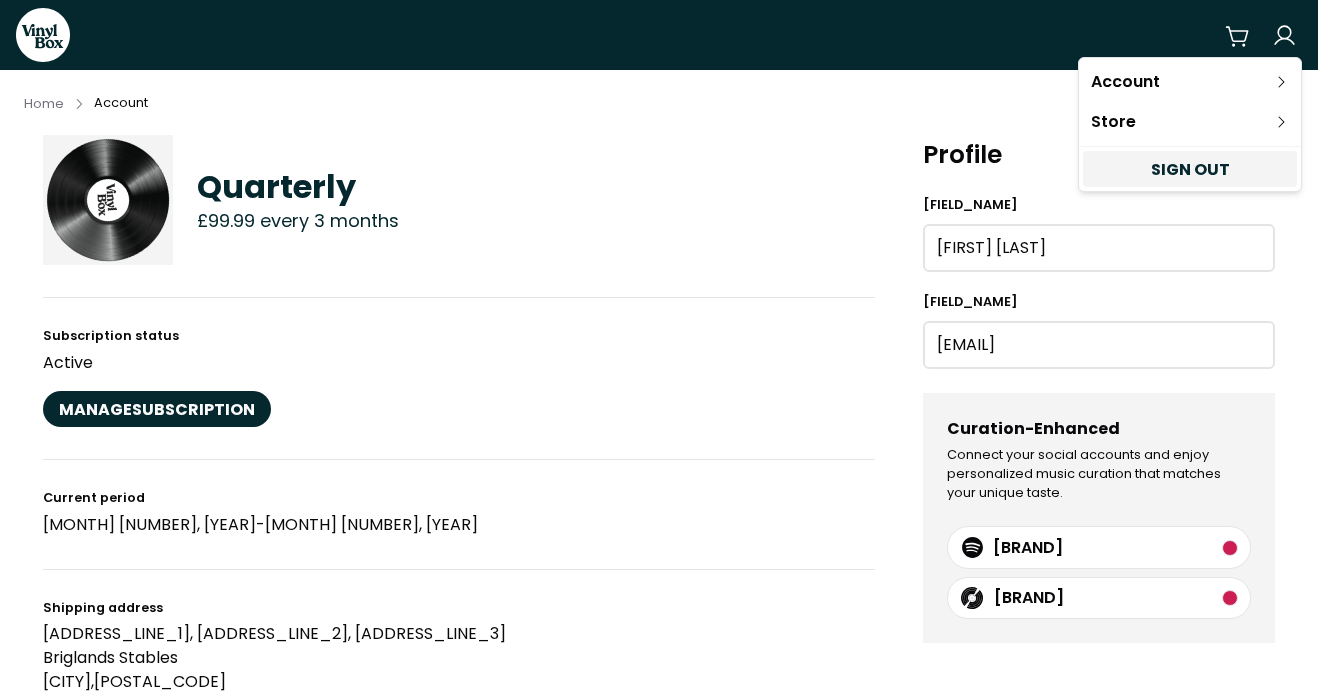 click on "[BRAND] Home Account Quarterly £99.99 every 3 months Subscription status active [CUSTOMER_ID] [PRICE_ID] Manage subscription Current period [MONTH] [NUMBER], [YEAR] - [MONTH] [NUMBER], [YEAR] Shipping address [ADDRESS_LINE_1], [ADDRESS_LINE_2], [ADDRESS_LINE_3] [ADDRESS_LINE_2] [CITY], [POSTAL_CODE] Profile Name [FIRST] [LAST] Email [EMAIL] Curation-Enhanced Connect your social accounts and enjoy personalized music curation that matches your unique taste. [BRAND] [BRAND] Order history Order ID [NUMBER] Date [MONTH] [NUMBER], [YEAR] Subscription £99.99 at £99.99 / every 3 months Total £99.99 Order ID [NUMBER] Date [MONTH] [NUMBER], [YEAR] Total £99.99 Order ID [NUMBER] Date [MONTH] [NUMBER], [YEAR] Total £99.99 Order ID [NUMBER] Date [MONTH] [NUMBER], [YEAR] Total £99.99 Order ID [NUMBER] Date [MONTH] [NUMBER], [YEAR] Total £99.99 Terms & Privacy © [YEAR] [BRAND] Account Store Sign out" at bounding box center [659, 348] 